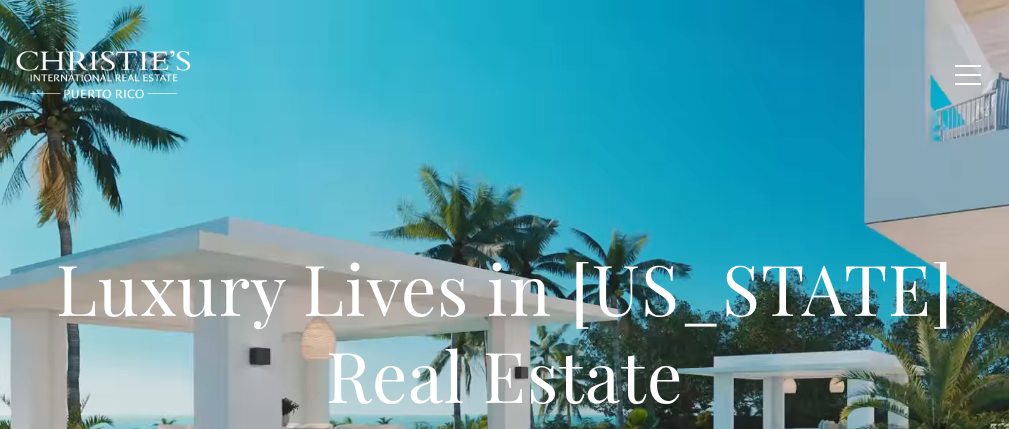 scroll, scrollTop: 0, scrollLeft: 0, axis: both 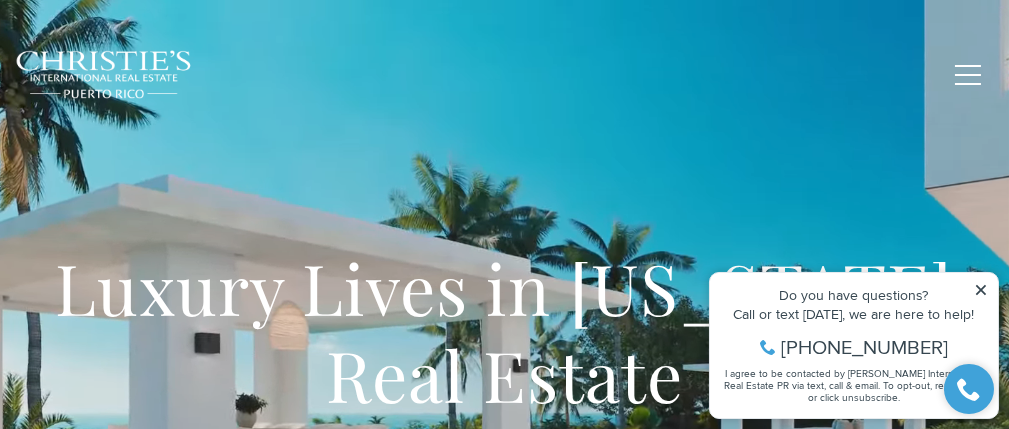 click 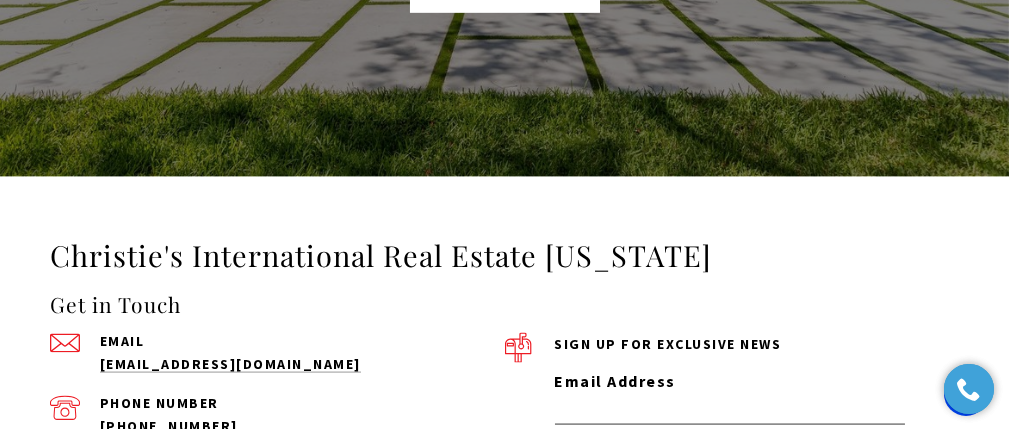 scroll, scrollTop: 6050, scrollLeft: 0, axis: vertical 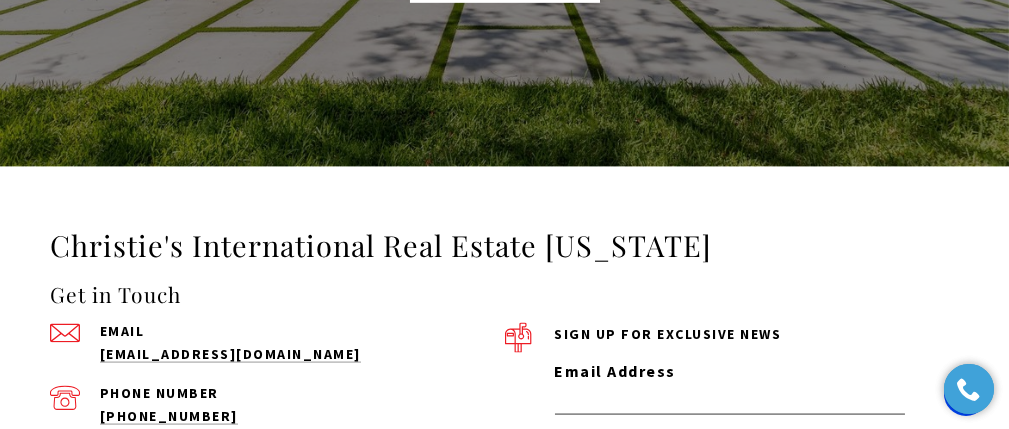 drag, startPoint x: 1016, startPoint y: 23, endPoint x: 1011, endPoint y: 349, distance: 326.03833 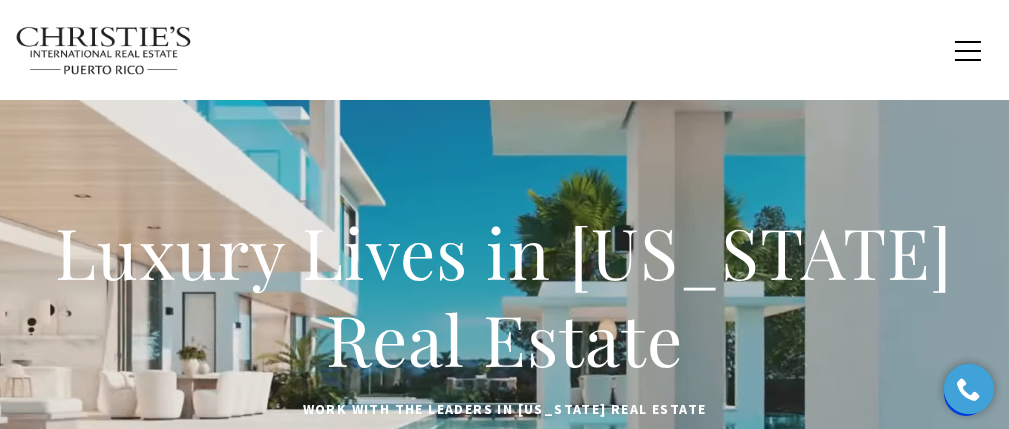 scroll, scrollTop: 0, scrollLeft: 0, axis: both 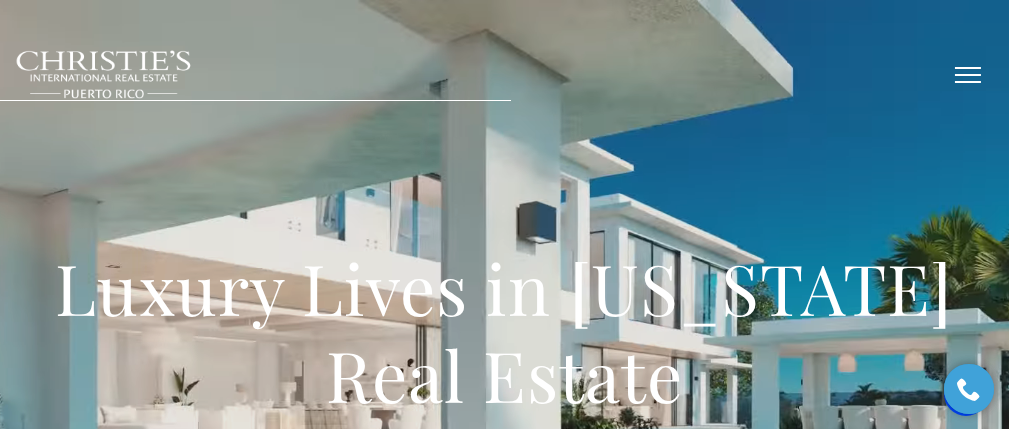 click at bounding box center [968, 75] 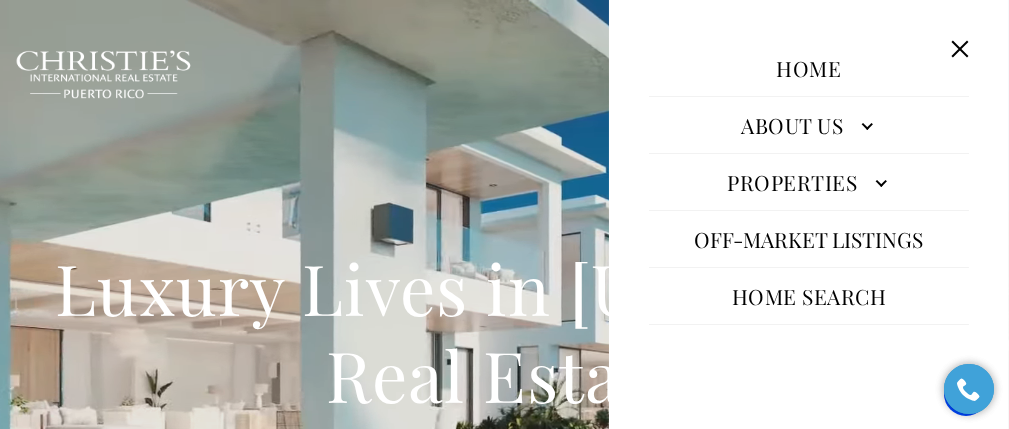 click on "Home Search" at bounding box center [809, 296] 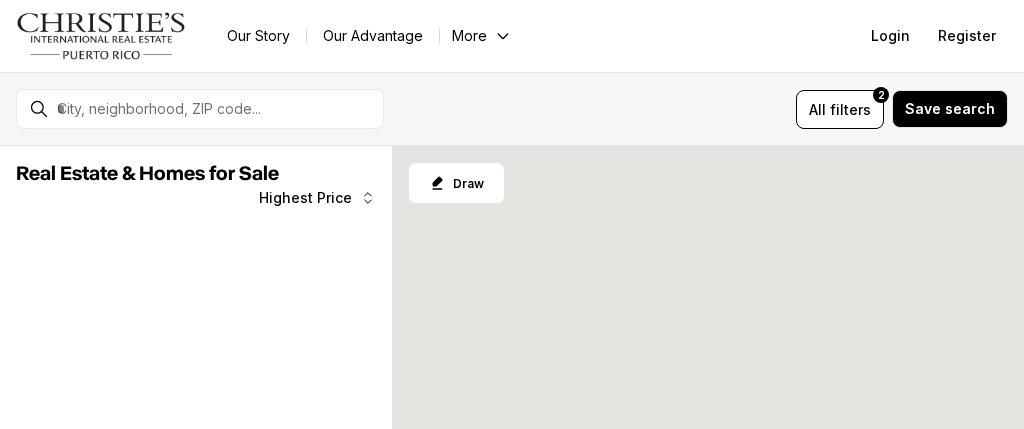 scroll, scrollTop: 0, scrollLeft: 0, axis: both 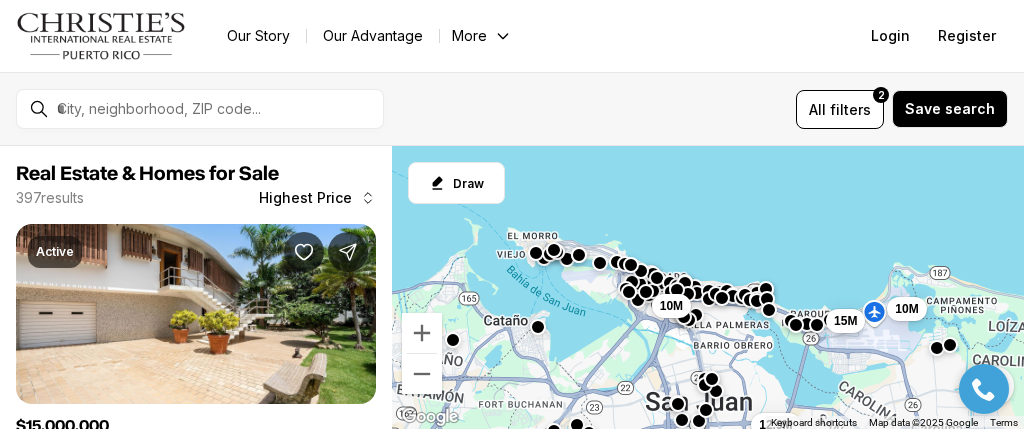 click on "To navigate, press the arrow keys. 10M 12.9M 15M 10M" at bounding box center [708, 288] 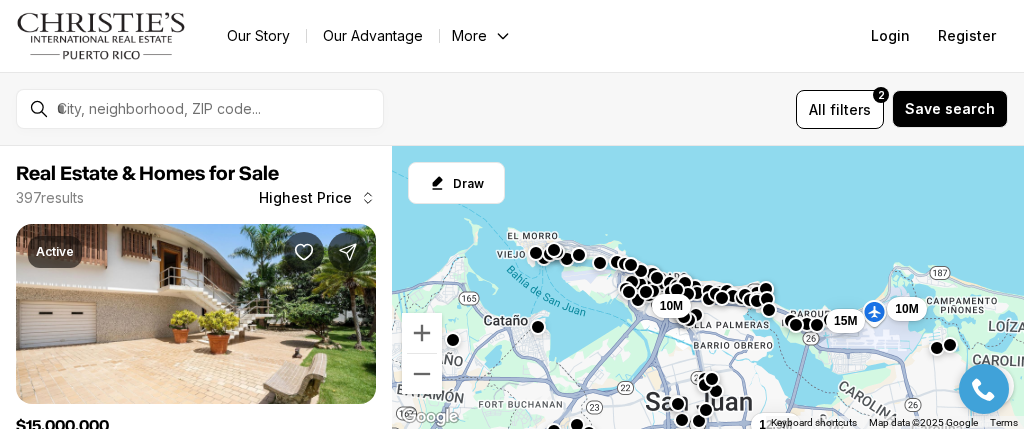 click on "To navigate, press the arrow keys. 10M 12.9M 15M 10M" at bounding box center (708, 288) 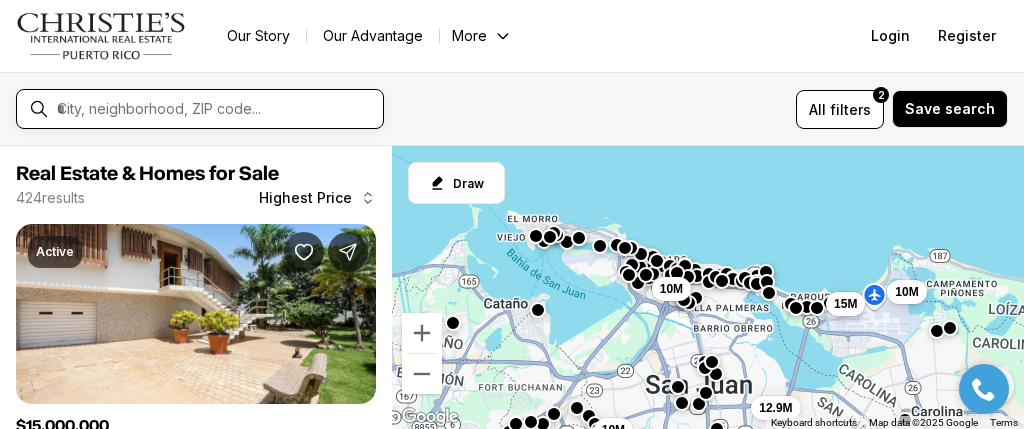 click at bounding box center [216, 109] 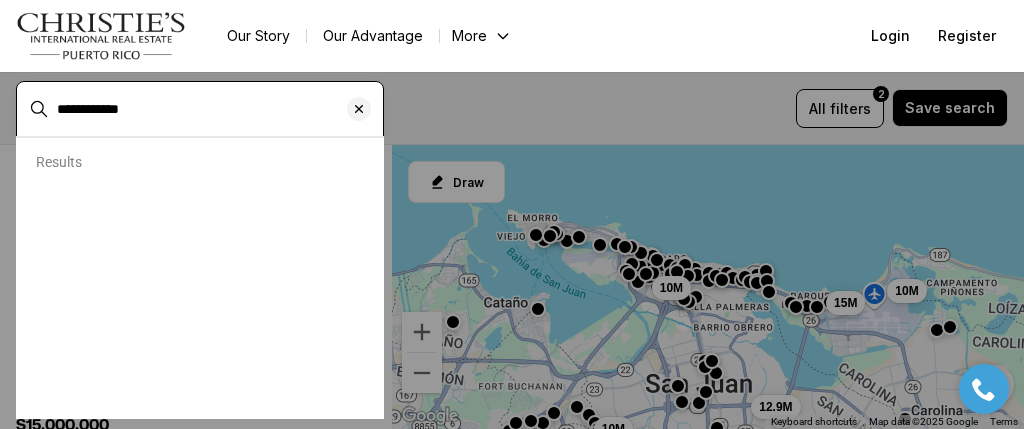type on "**********" 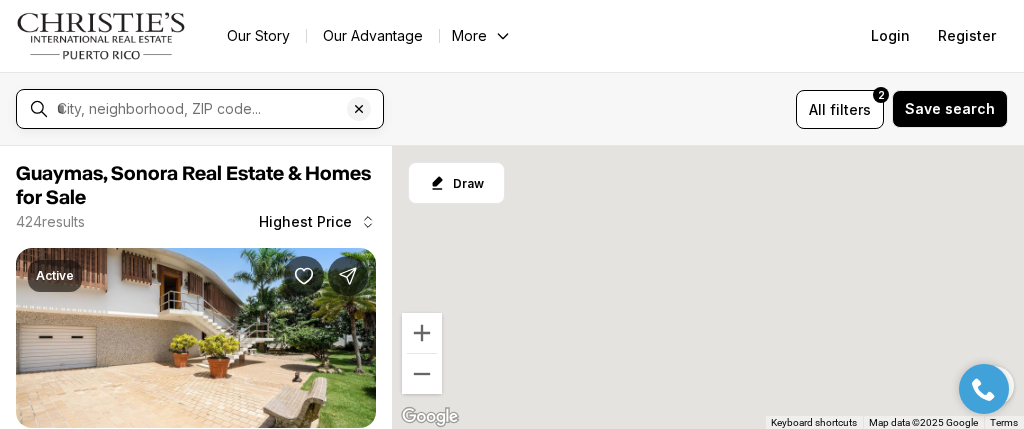 type on "**********" 